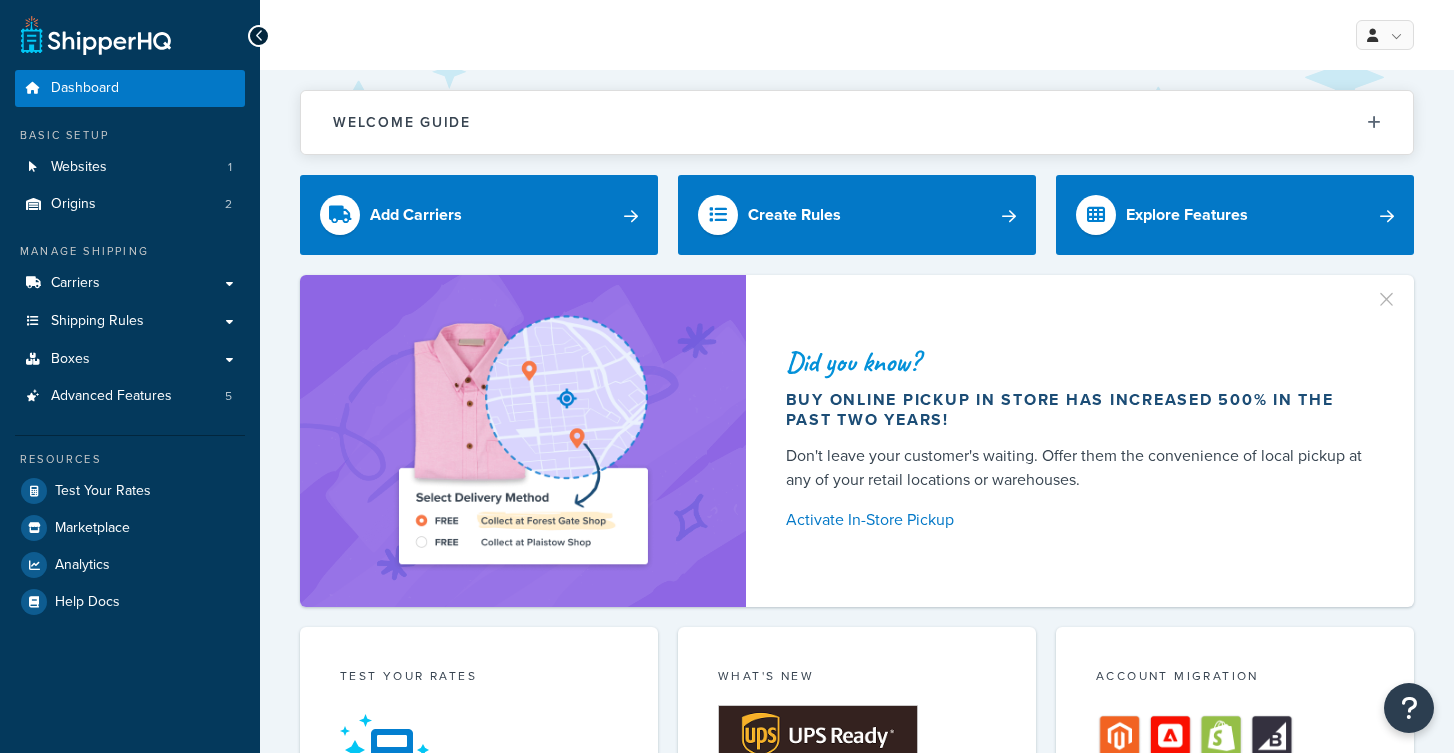 scroll, scrollTop: 0, scrollLeft: 0, axis: both 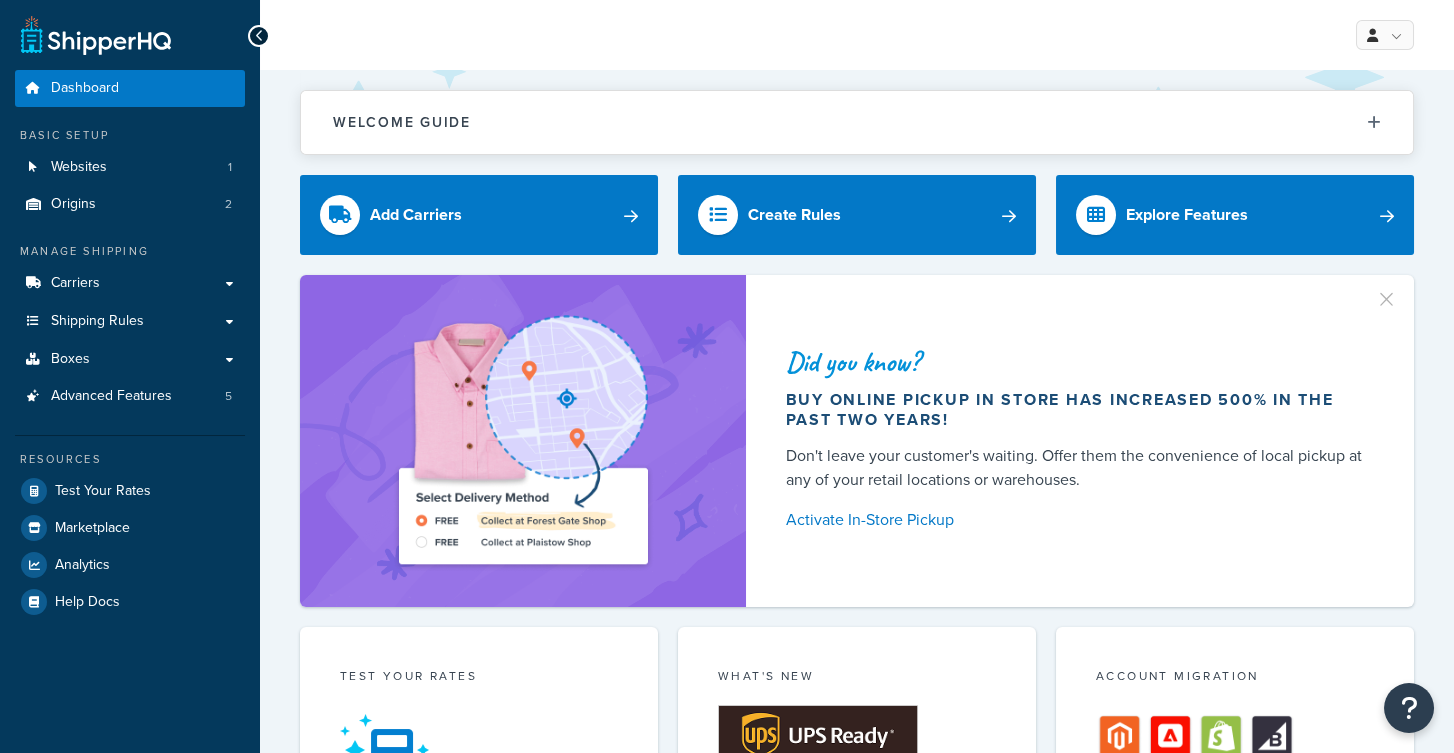 click on "Welcome Guide ShipperHQ: An Overview Carrier Setup Shipping Rules Overview Common Shipping Rules Advanced Features Testing Your Rates ShipperHQ is all about strategy Learn how to build your shipping strategy and put it into action… and into the checkout of your ecommerce store. Add Carriers Create Rules Explore Features Did you know? Buy online pickup in store has increased 500% in the past two years! Don't leave your customer's waiting. Offer them the convenience of local pickup at any of your retail locations or warehouses. Activate In-Store Pickup Test your rates Our rate calculator shows you exactly what your customers see Test your configuration and get in-depth detail on how your rates are being calculated. Test Your Rates What's New ShipperHQ Receives UPS Ready® 2025 Premier Partner Award ShipperHQ is honored to be recognized for our collaboration, responsiveness, and commitment to UPS and our joint customers. Learn More Account Migration Switching platforms? Migrate ShipperHQ with zero disruption 6" at bounding box center [857, 822] 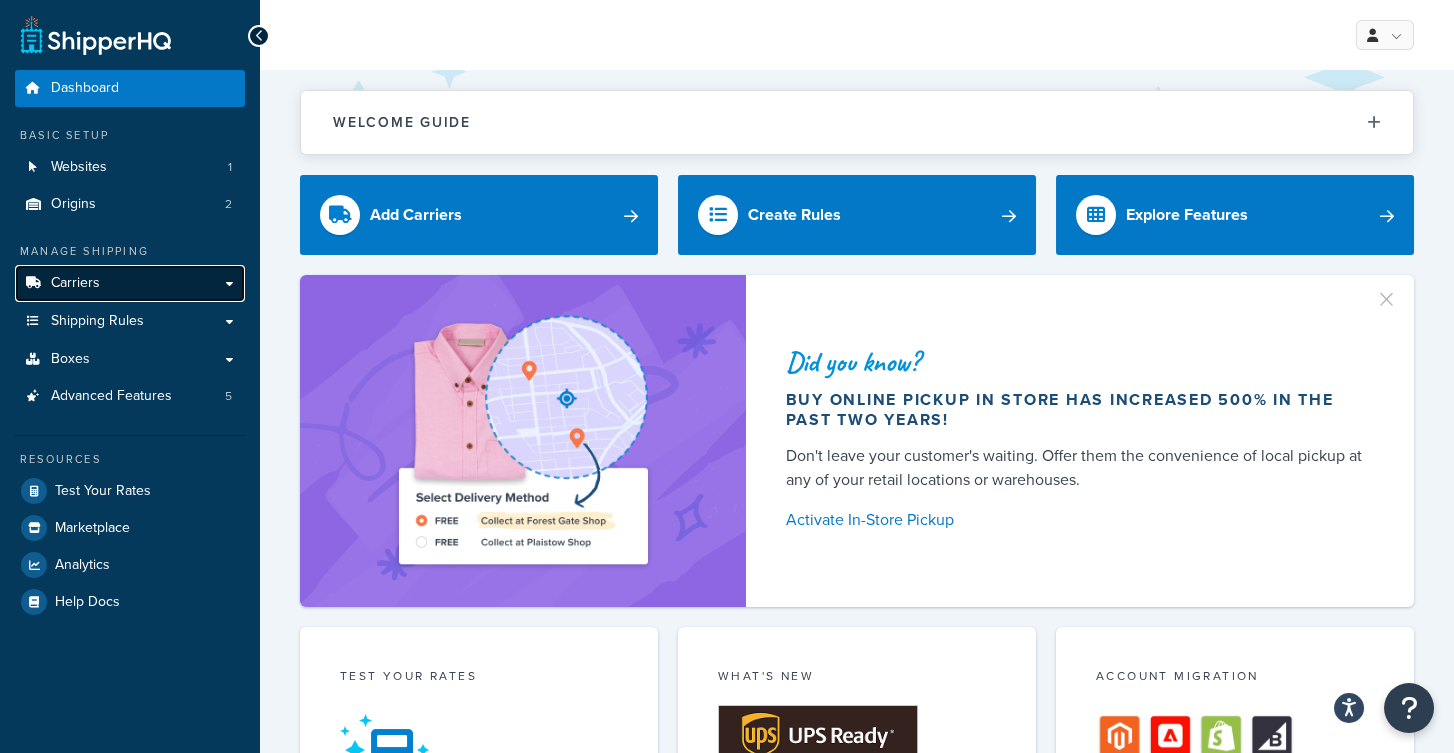 click on "Carriers" at bounding box center [130, 283] 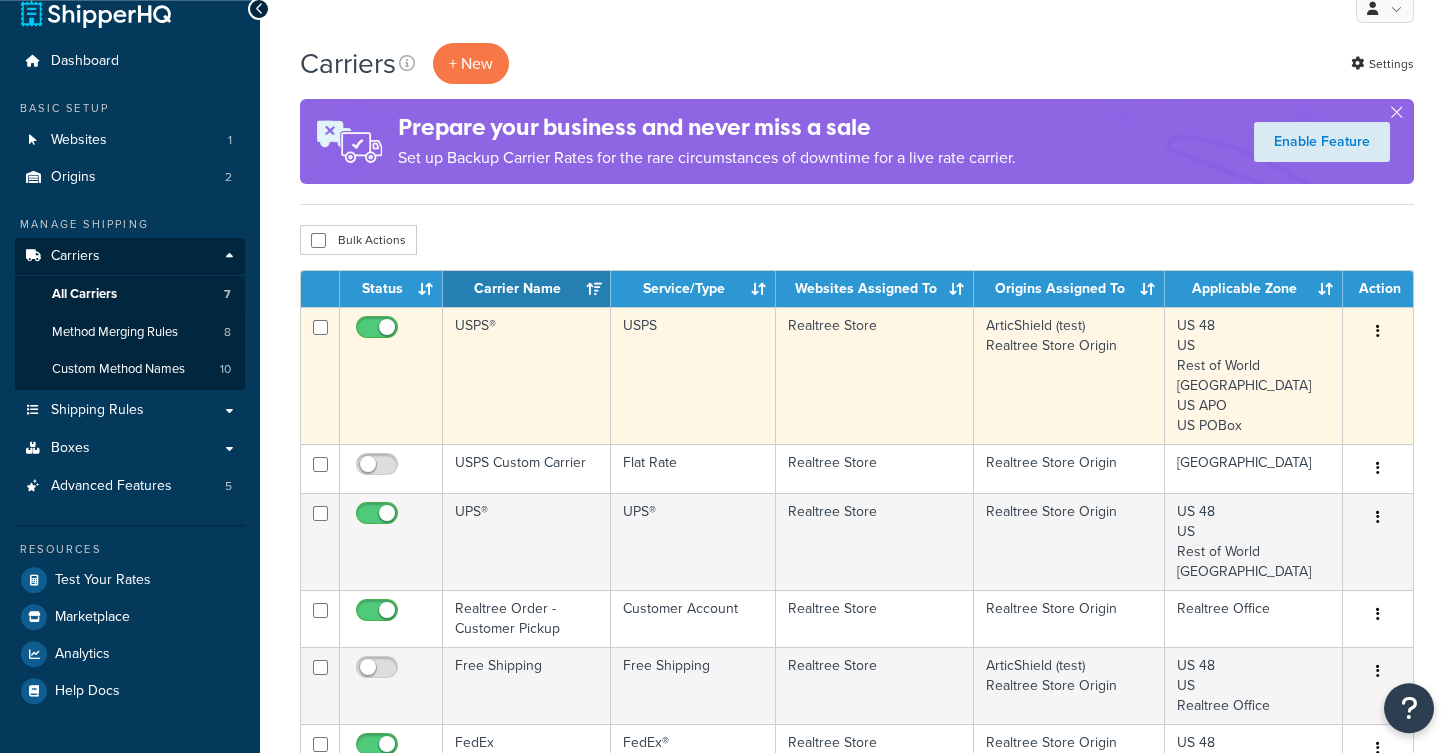 scroll, scrollTop: 32, scrollLeft: 0, axis: vertical 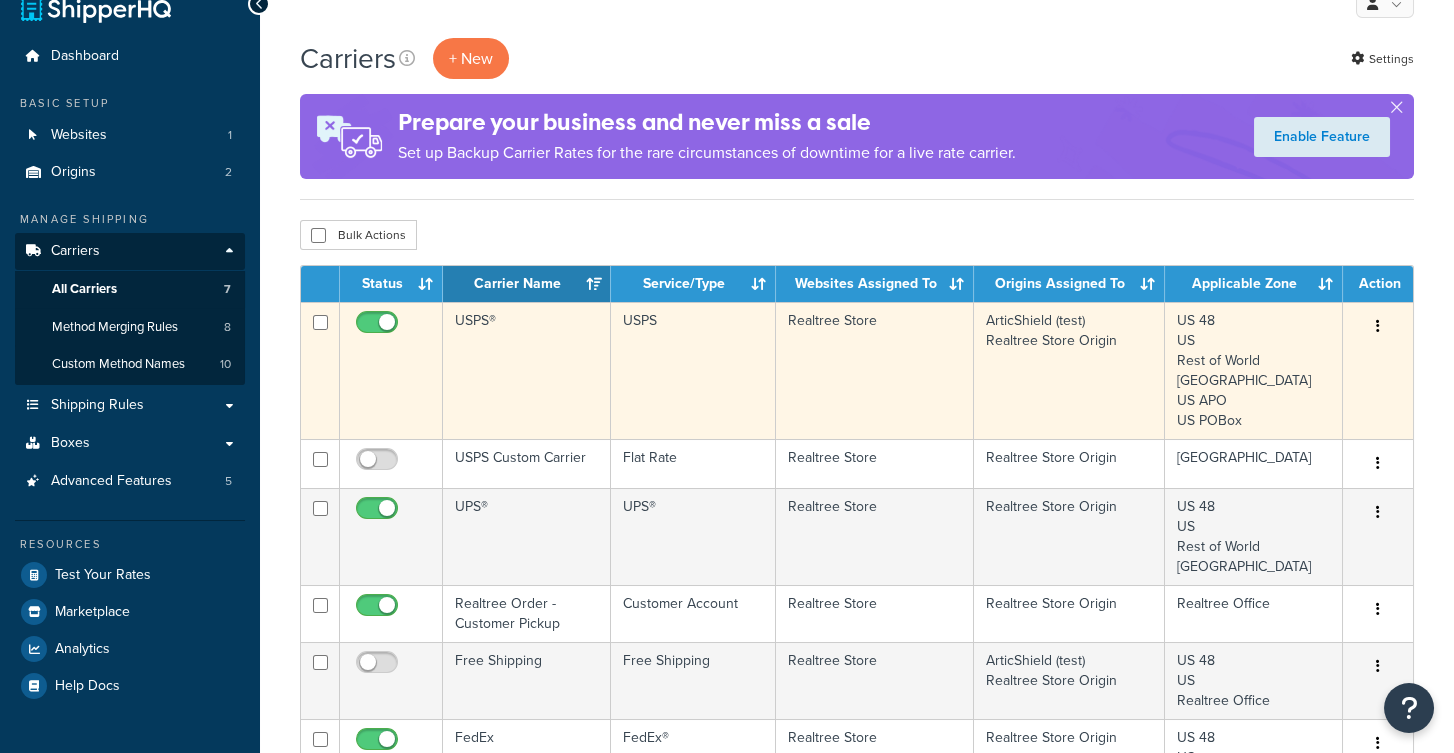 click on "USPS®" at bounding box center (527, 370) 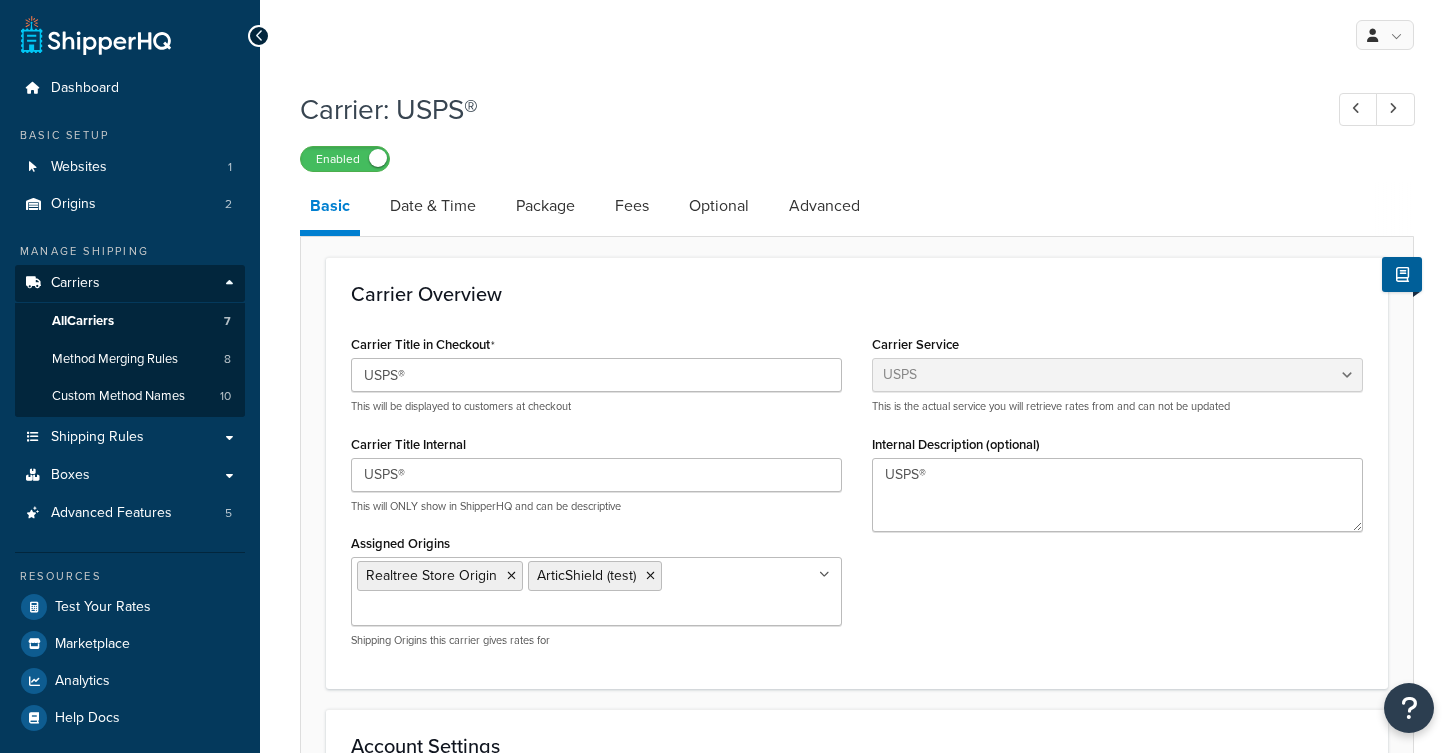 select on "usps" 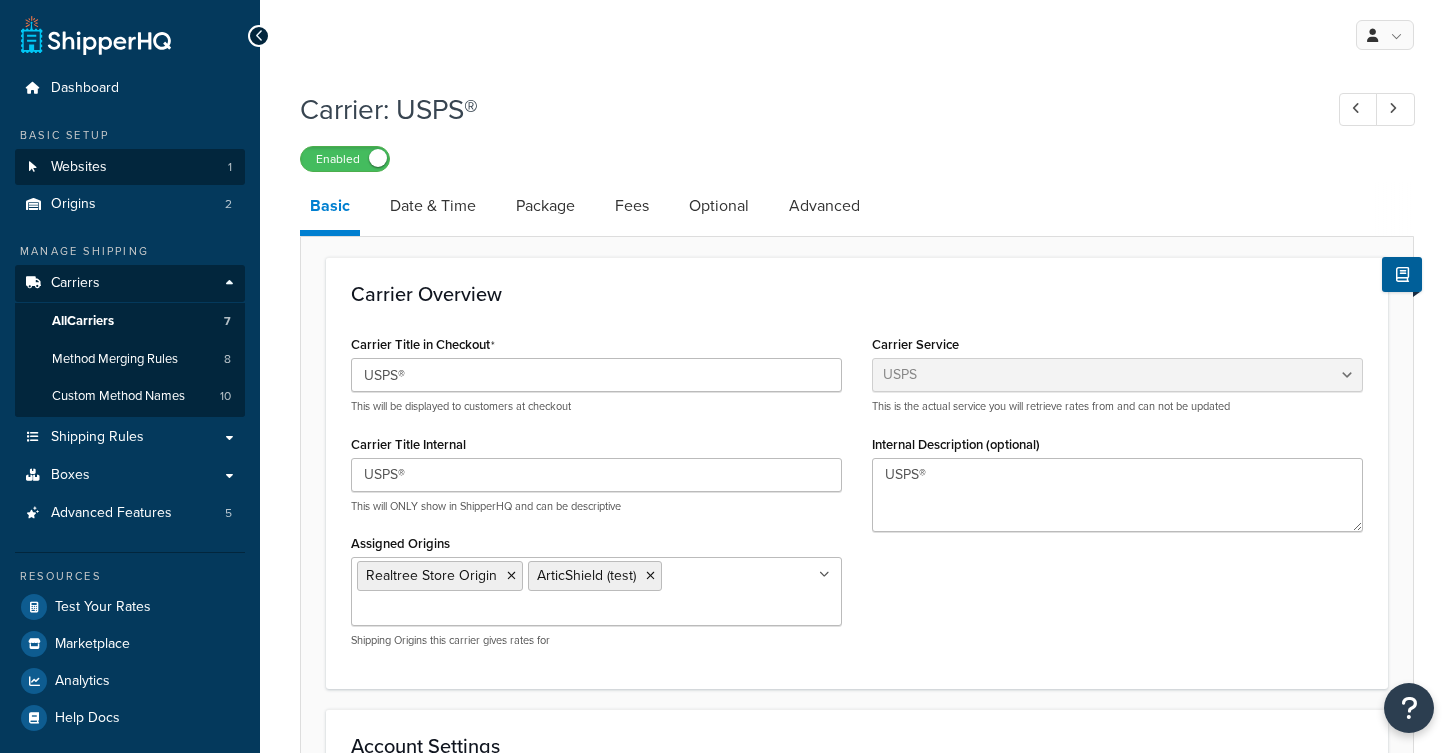scroll, scrollTop: 0, scrollLeft: 0, axis: both 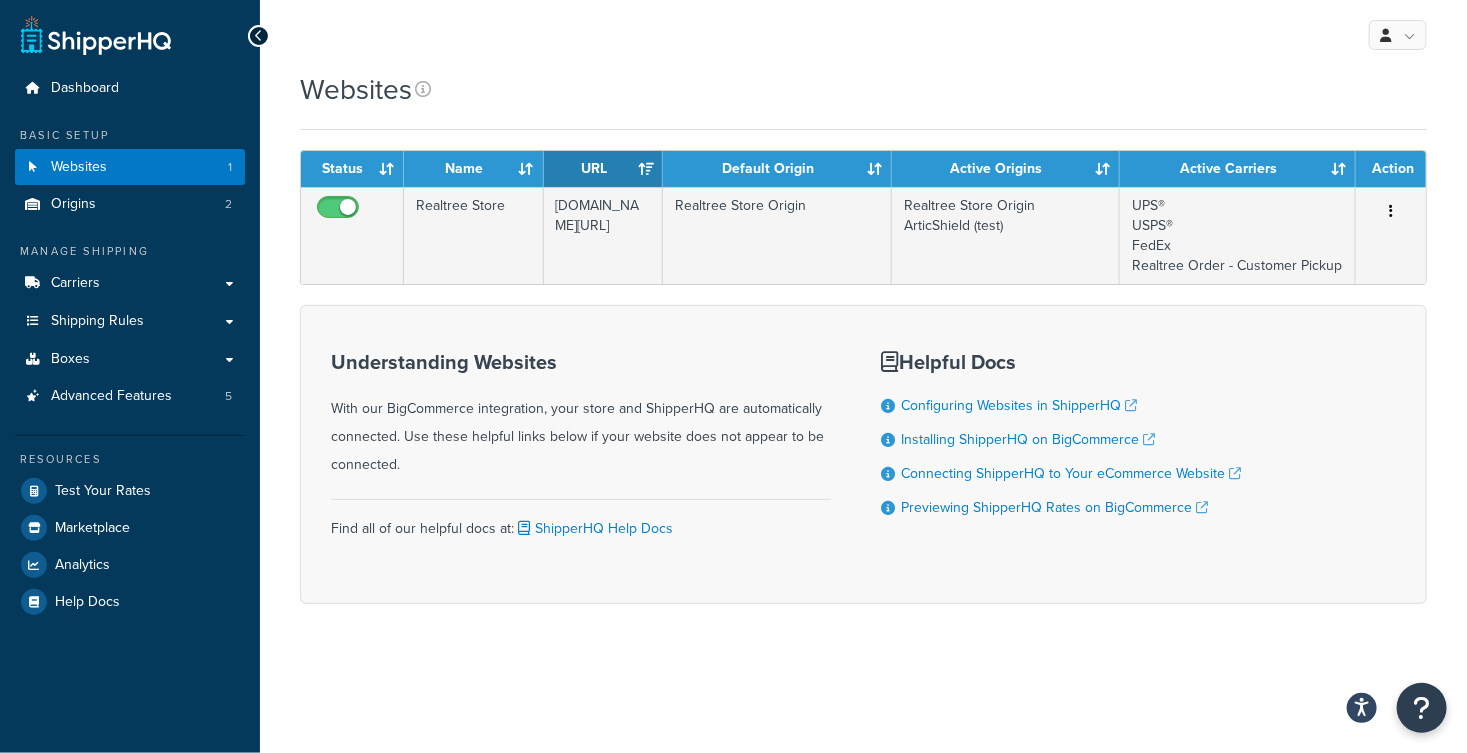 click on "Understanding Websites
With our BigCommerce integration, your store and ShipperHQ are automatically connected. Use these helpful links below if your website does not appear to be connected.
Find all of our helpful docs at:
ShipperHQ Help Docs
Helpful Docs
Configuring Websites in ShipperHQ
Installing ShipperHQ on BigCommerce
Connecting ShipperHQ to Your eCommerce Website
Previewing ShipperHQ Rates on BigCommerce" at bounding box center (863, 454) 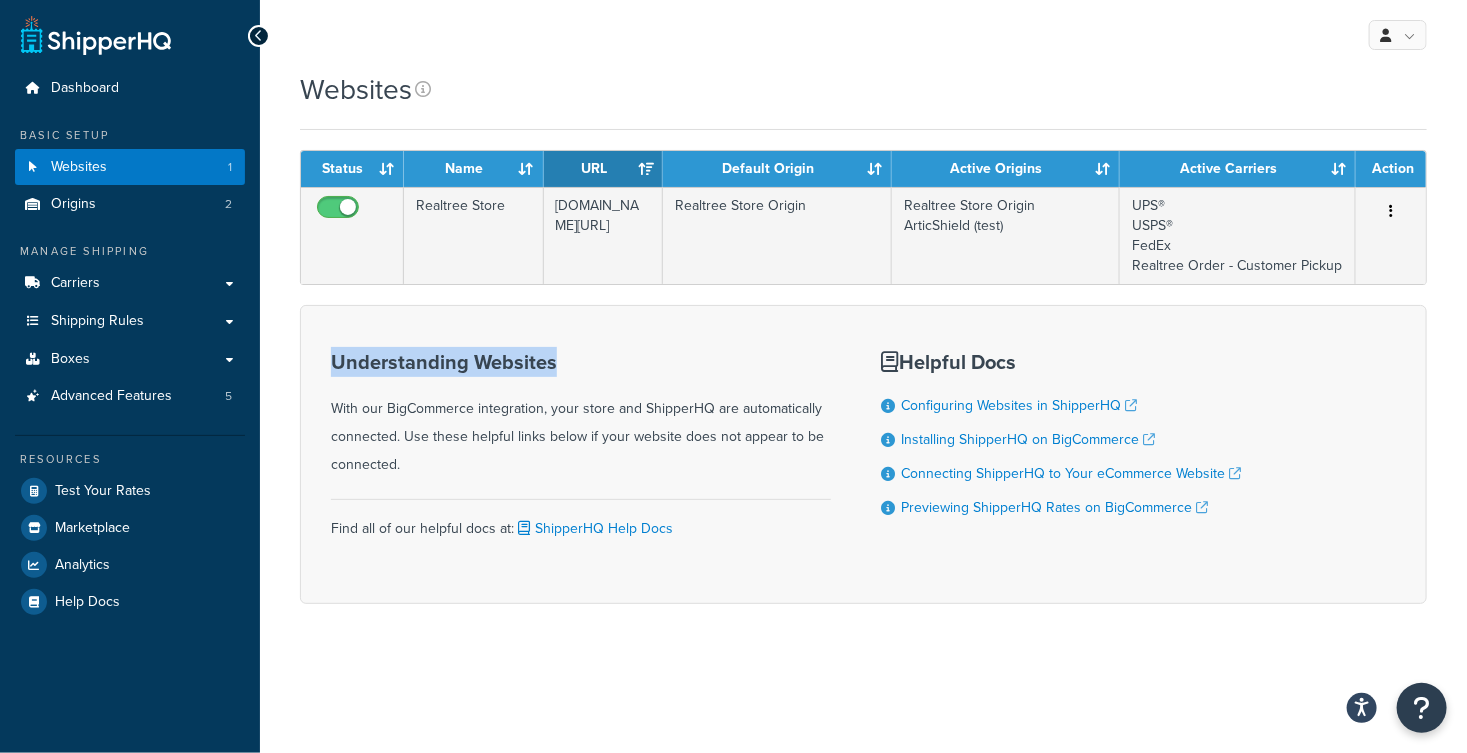 drag, startPoint x: 422, startPoint y: 363, endPoint x: 579, endPoint y: 363, distance: 157 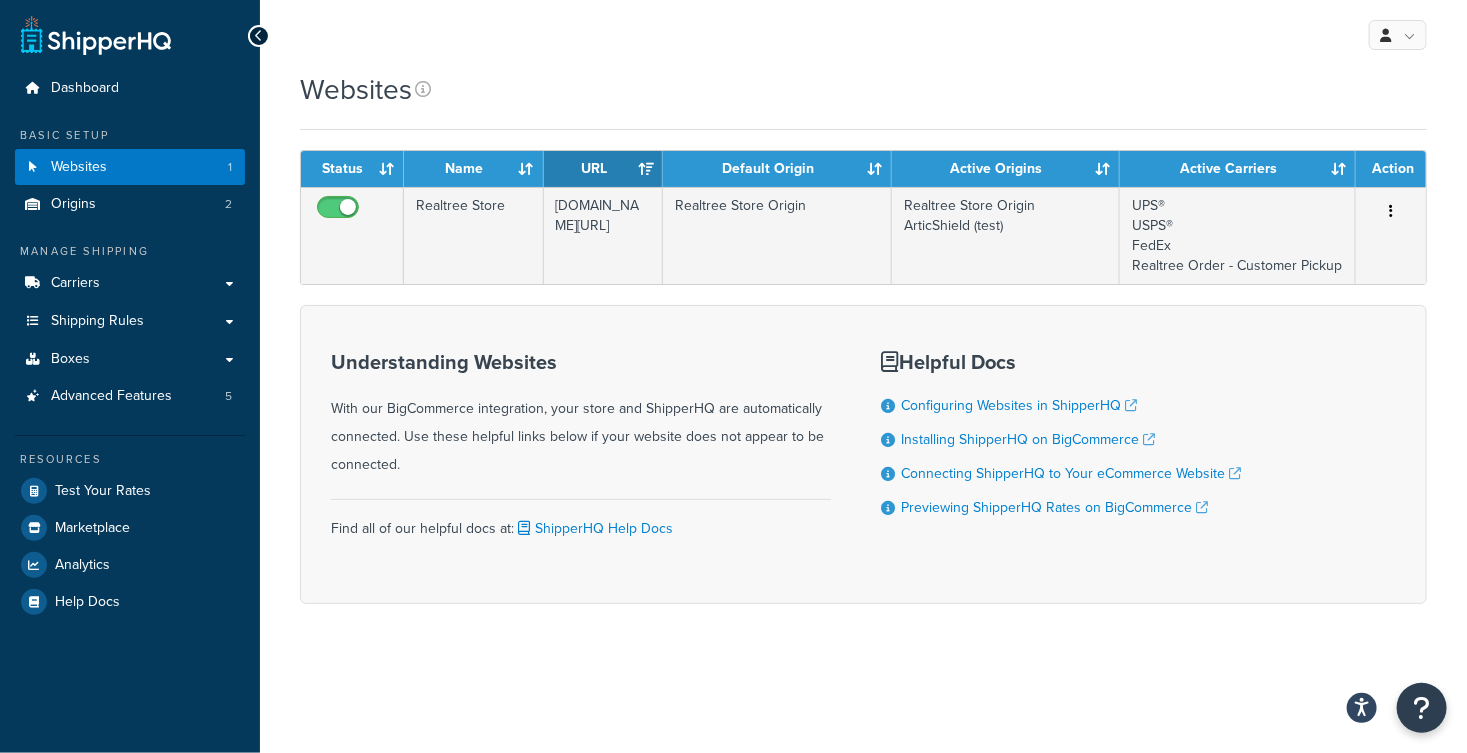 click on "Understanding Websites" at bounding box center [581, 362] 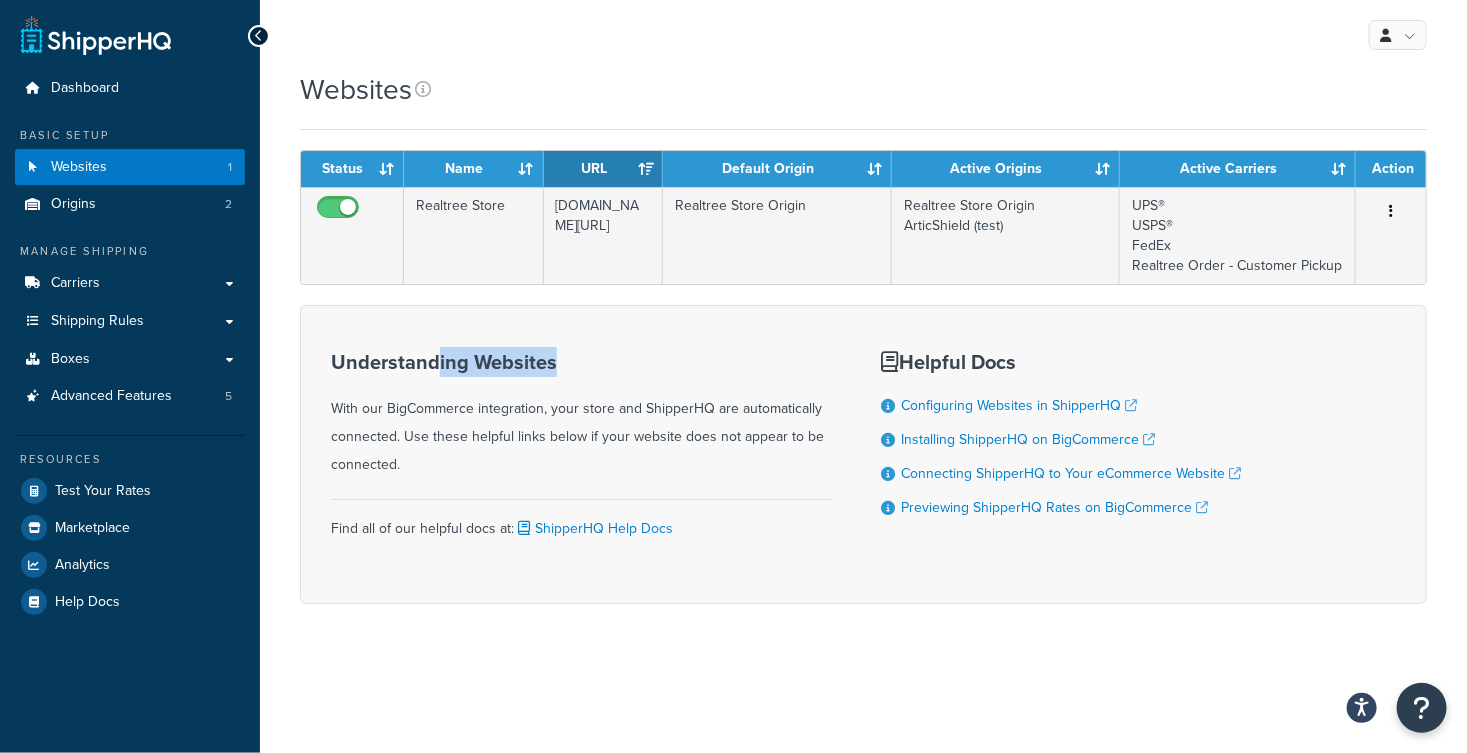 drag, startPoint x: 573, startPoint y: 370, endPoint x: 432, endPoint y: 367, distance: 141.0319 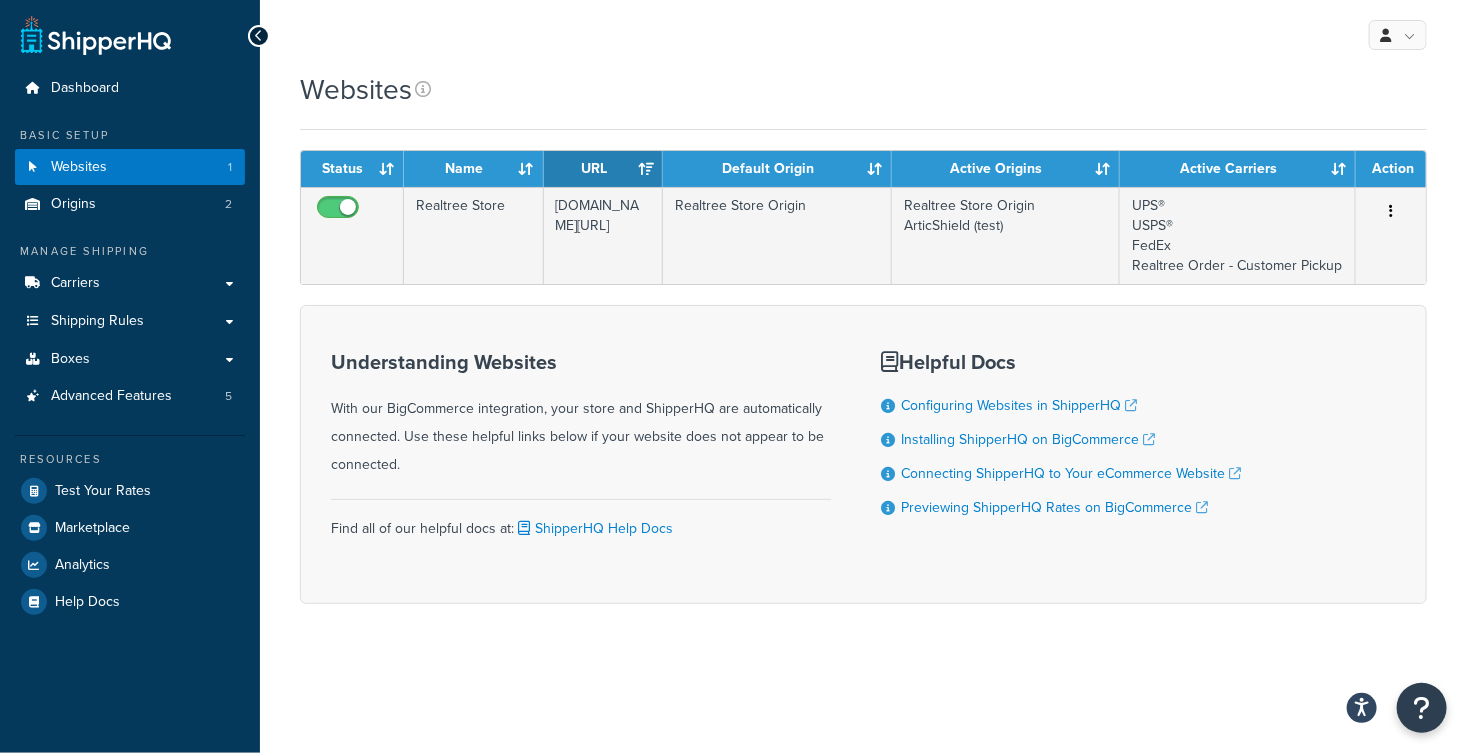 click on "Understanding Websites" at bounding box center (581, 362) 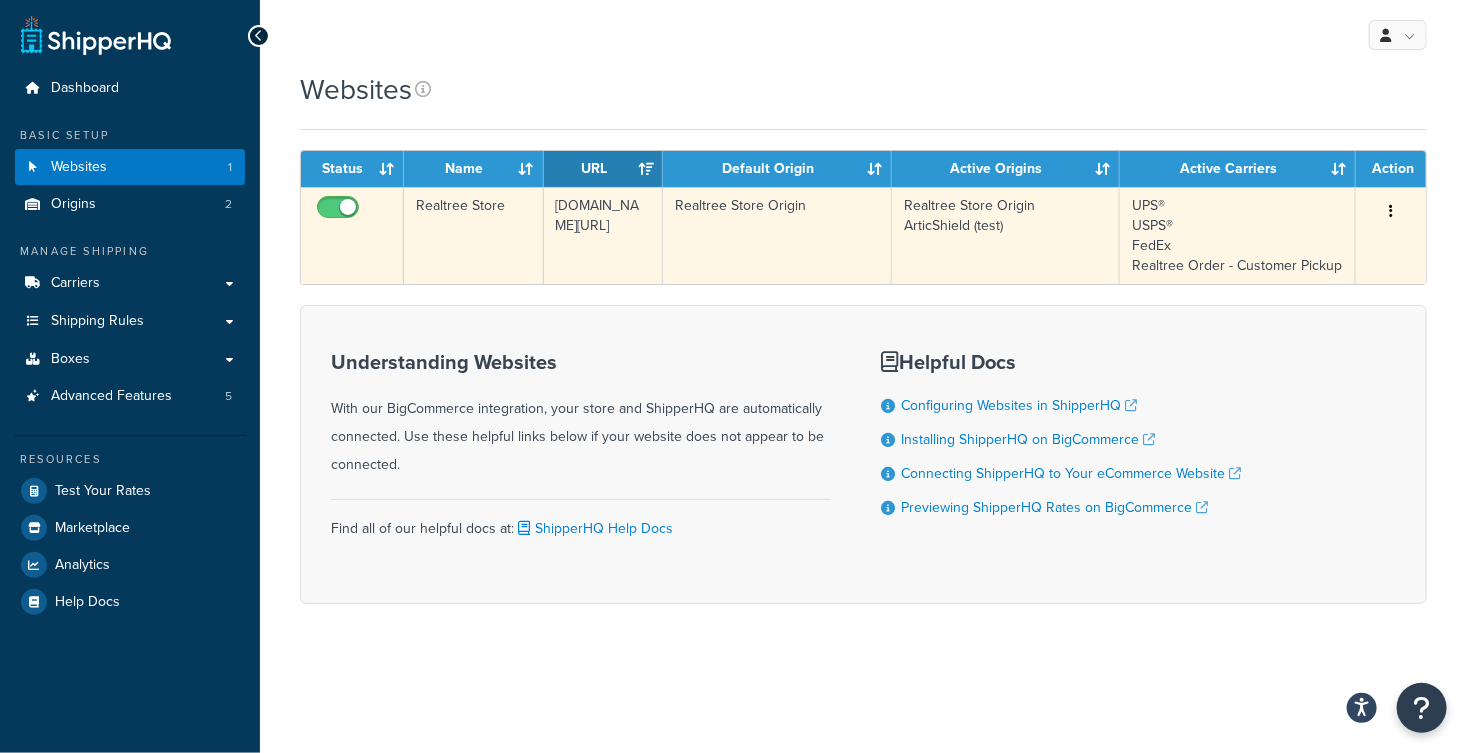 click on "Realtree Store" at bounding box center [474, 235] 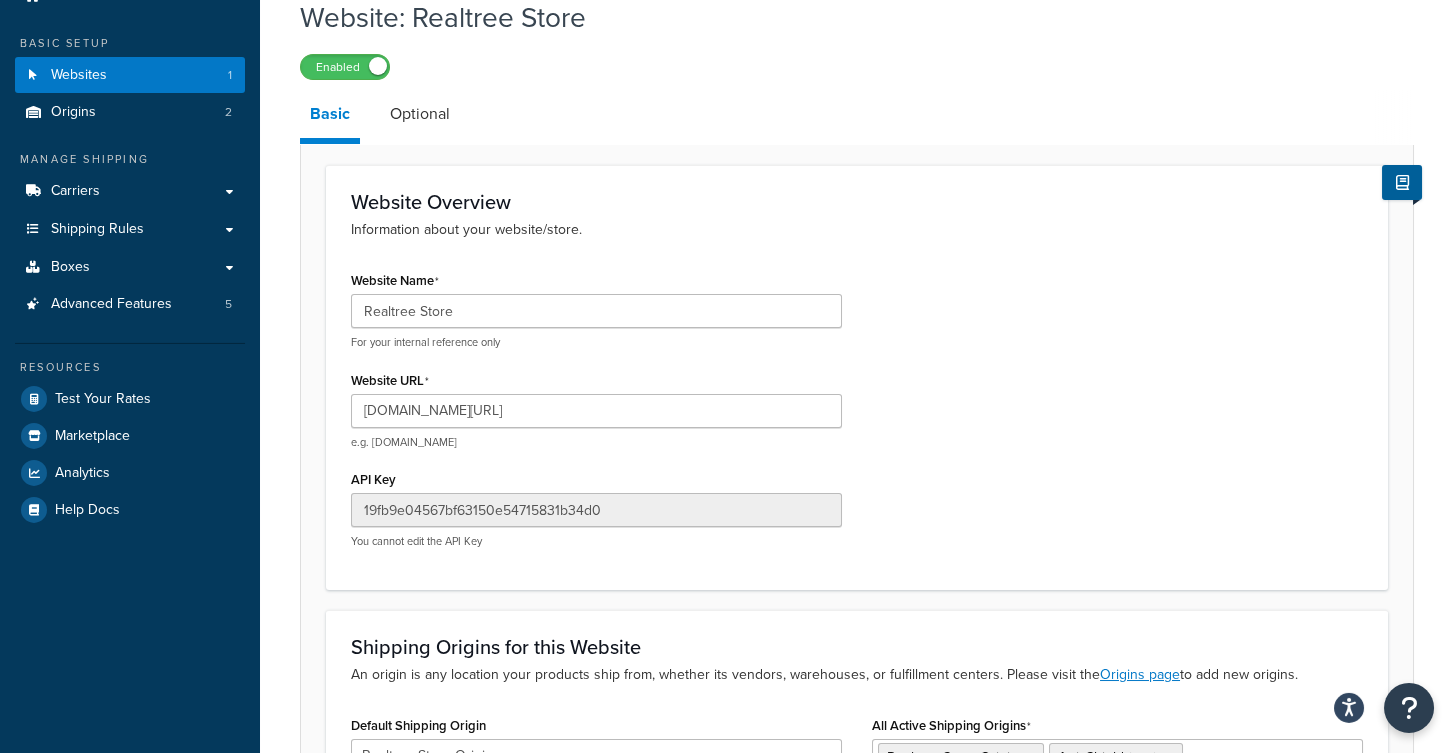 scroll, scrollTop: 81, scrollLeft: 0, axis: vertical 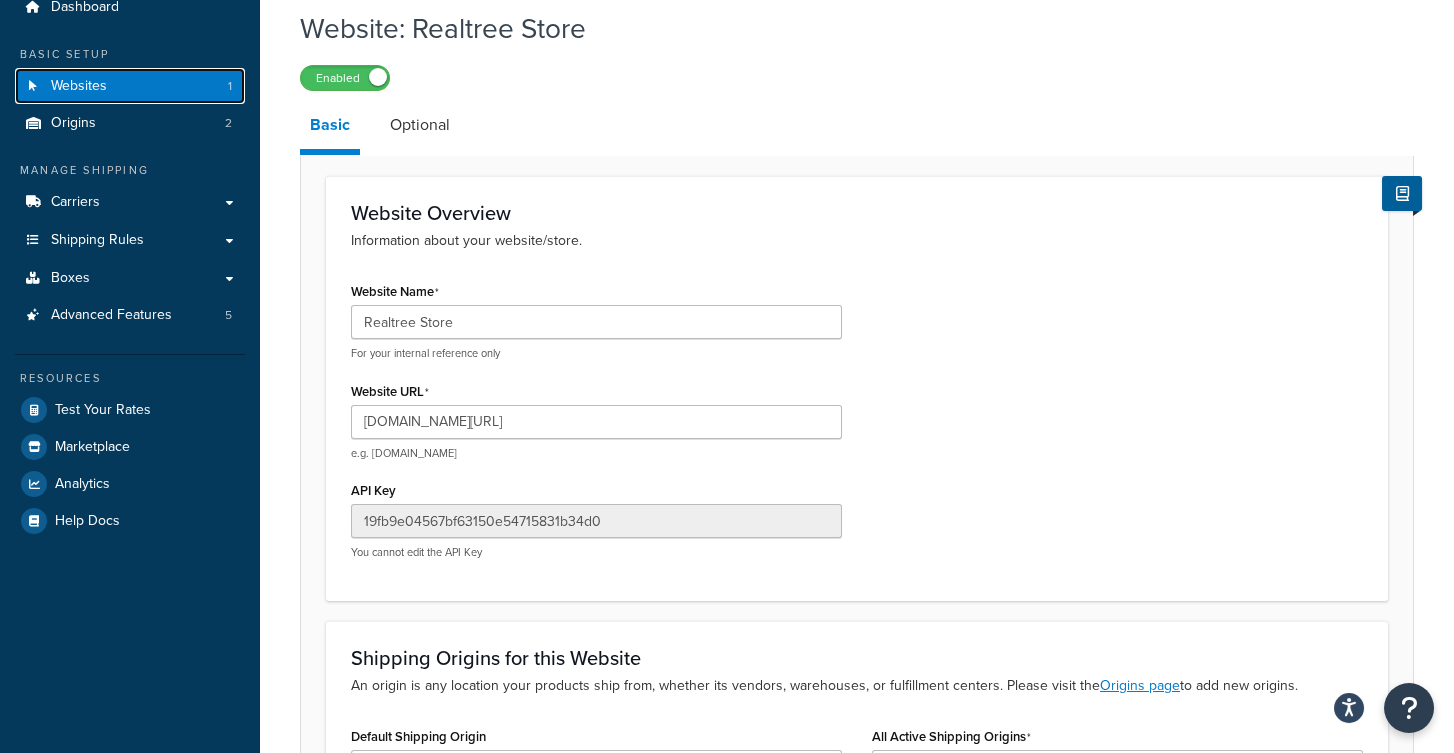 click on "Websites 1" at bounding box center [130, 86] 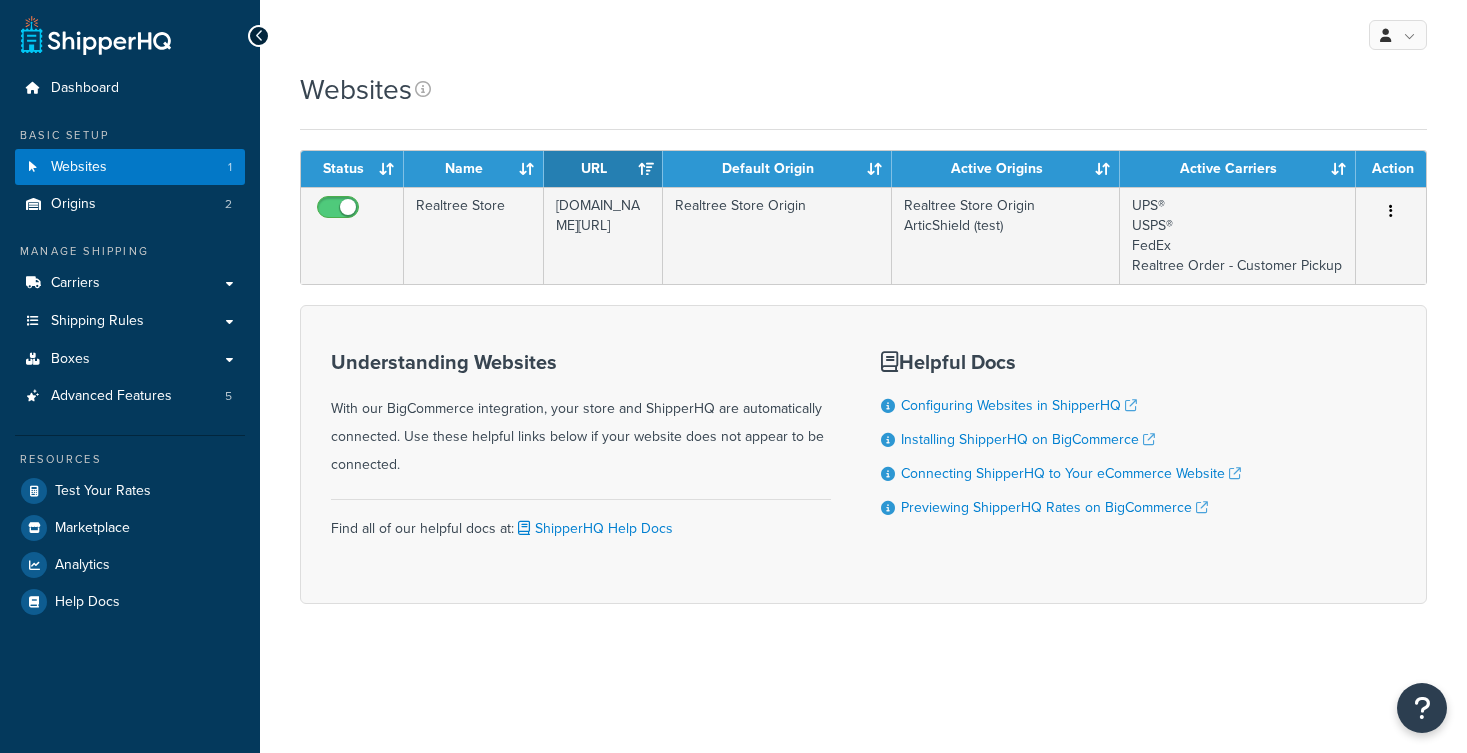 scroll, scrollTop: 0, scrollLeft: 0, axis: both 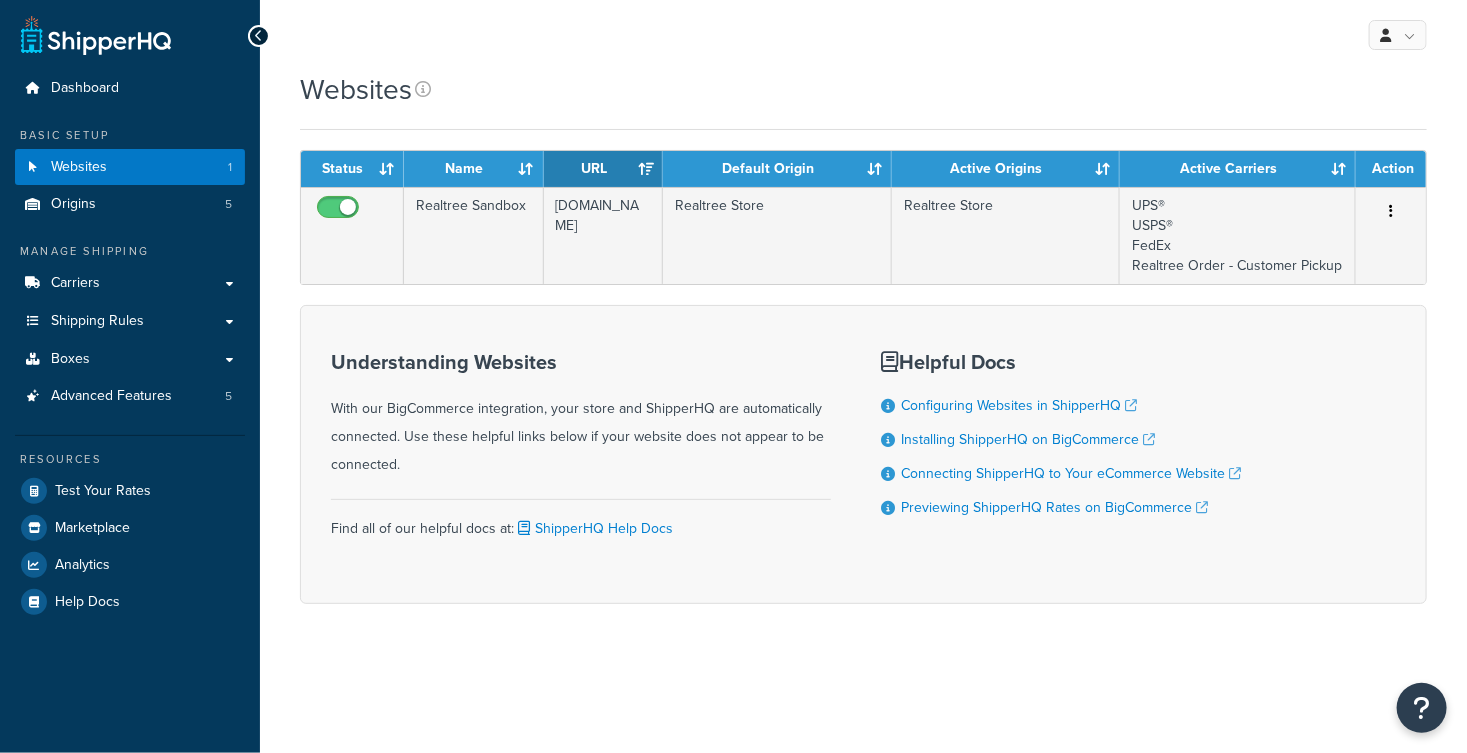 click on "Understanding Websites" at bounding box center [581, 362] 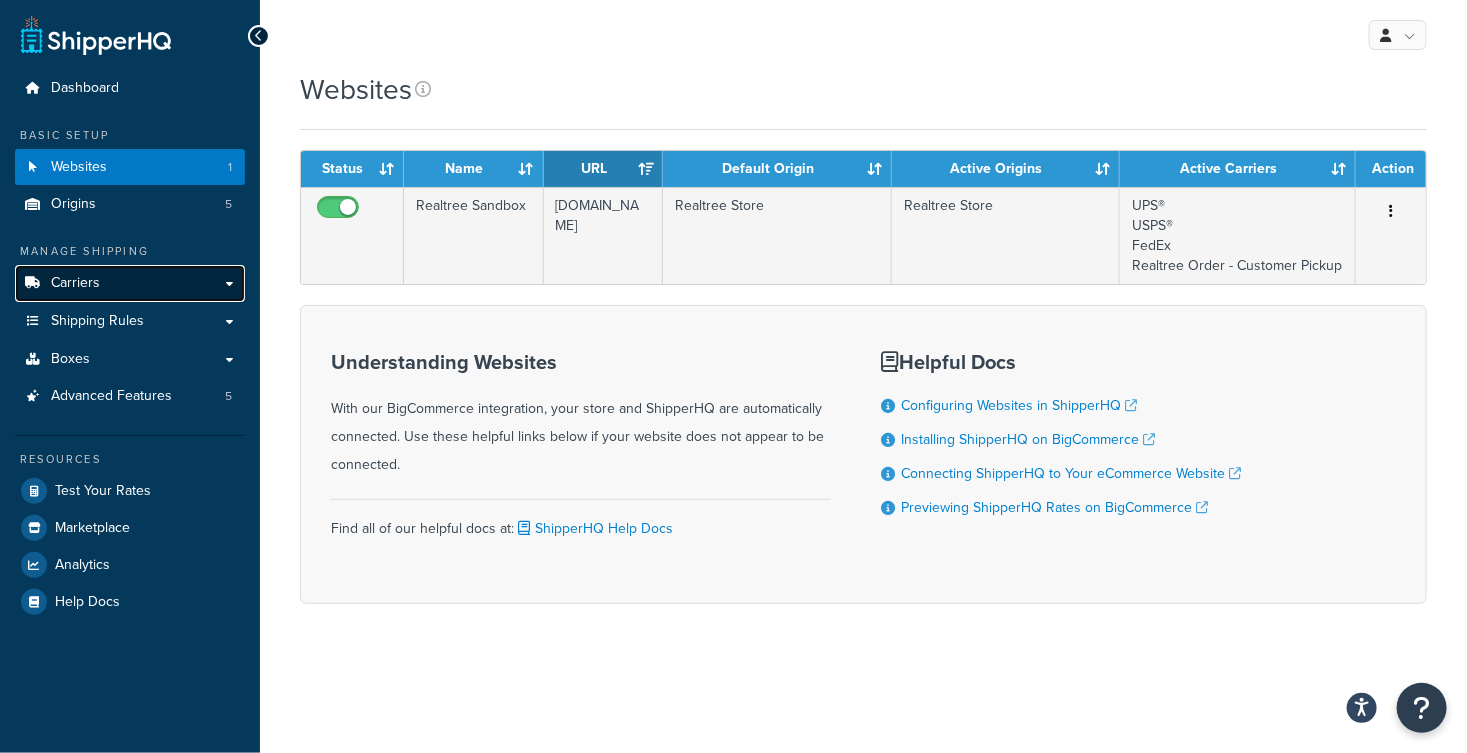click on "Carriers" at bounding box center [130, 283] 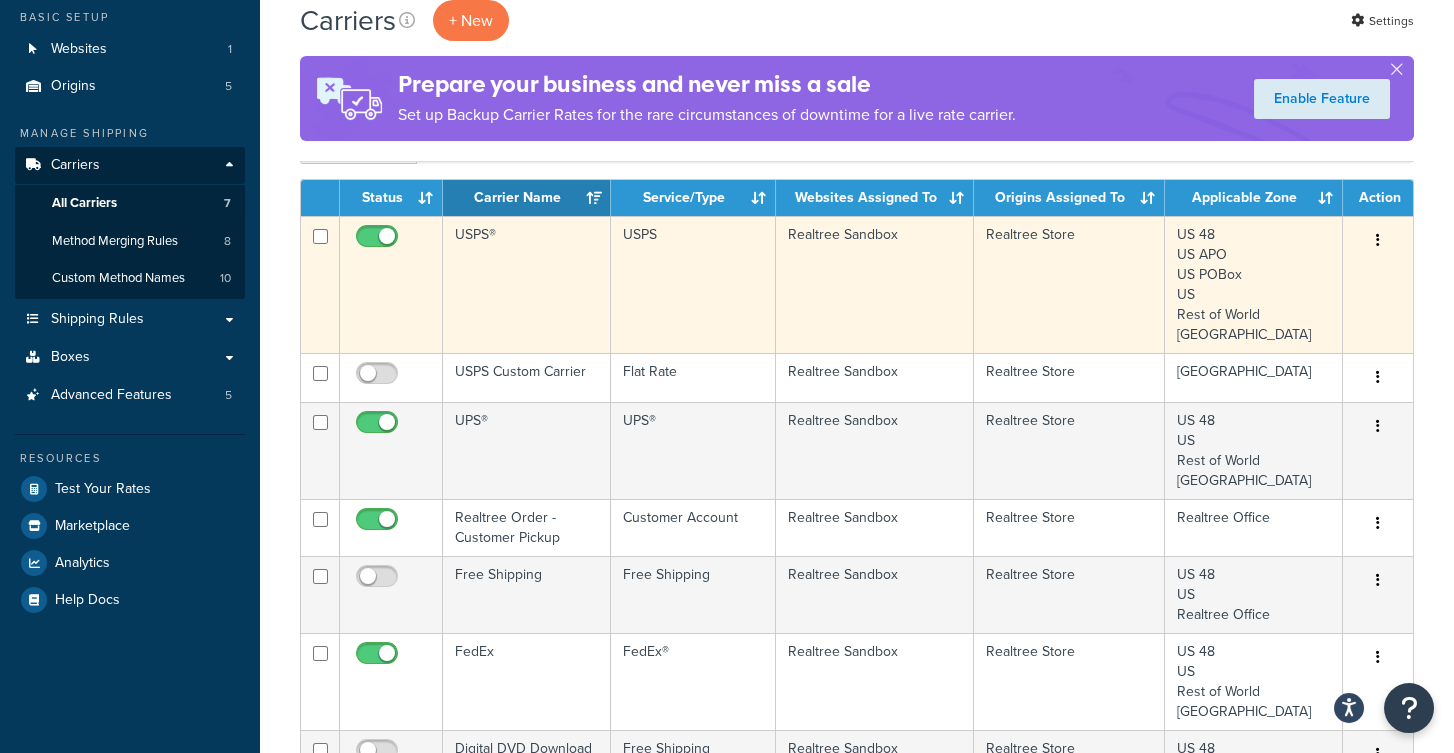 scroll, scrollTop: 16, scrollLeft: 0, axis: vertical 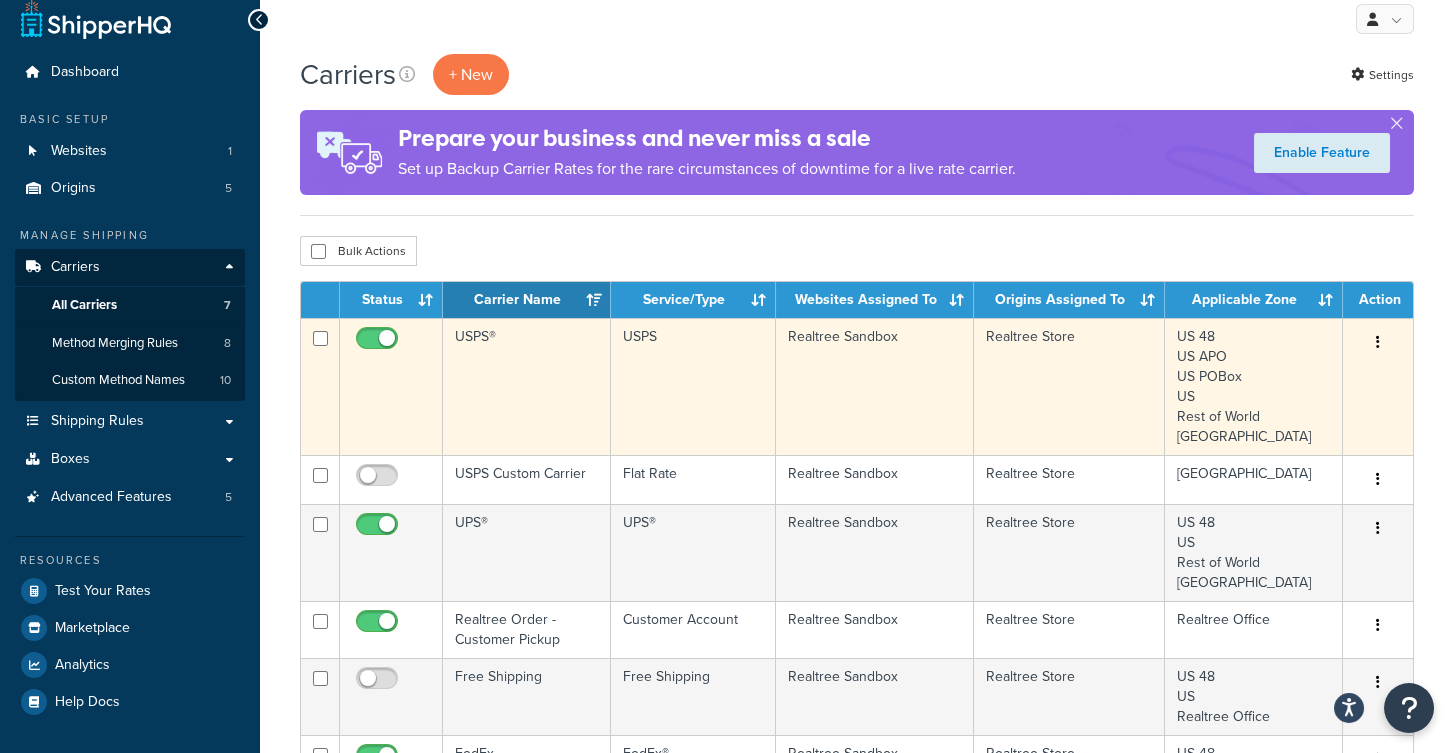 click on "USPS®" at bounding box center (527, 386) 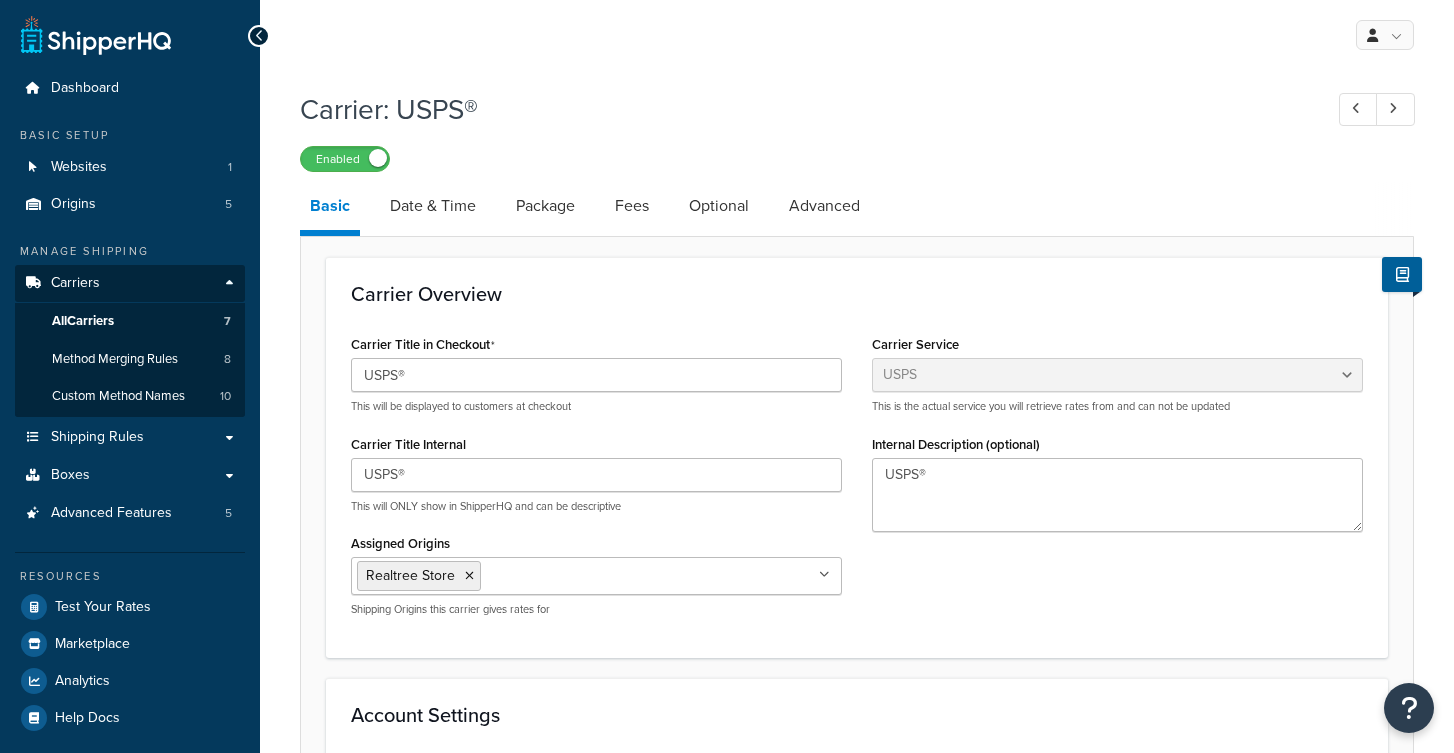 select on "usps" 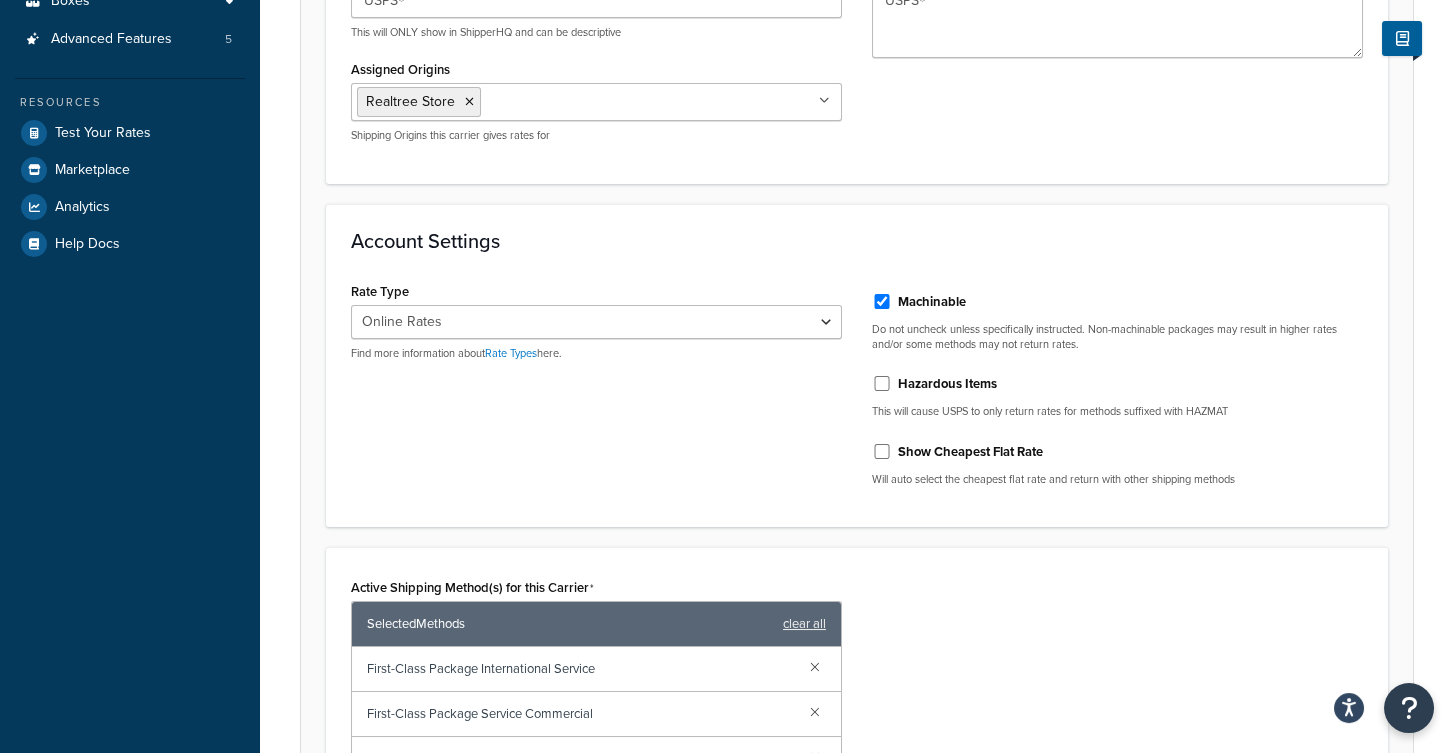scroll, scrollTop: 0, scrollLeft: 0, axis: both 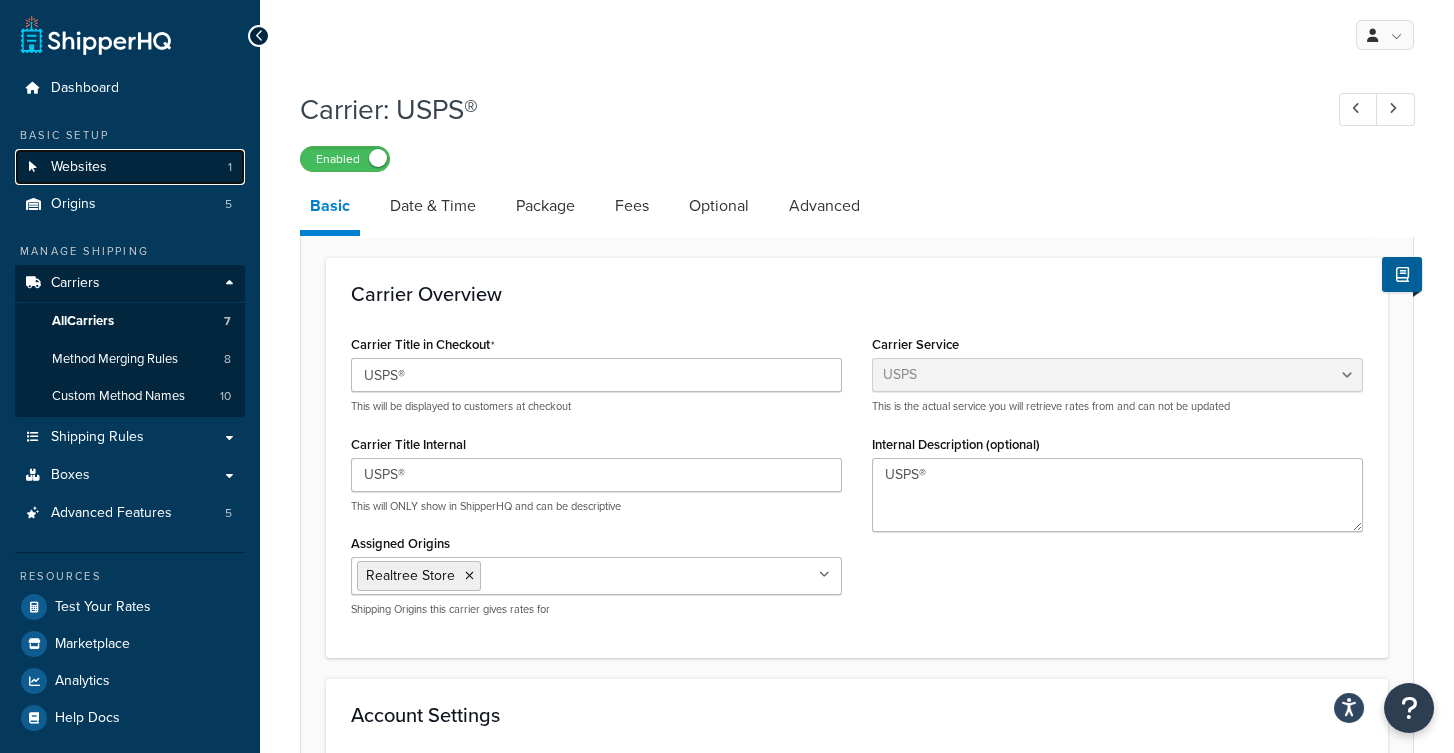 click on "Websites 1" at bounding box center [130, 167] 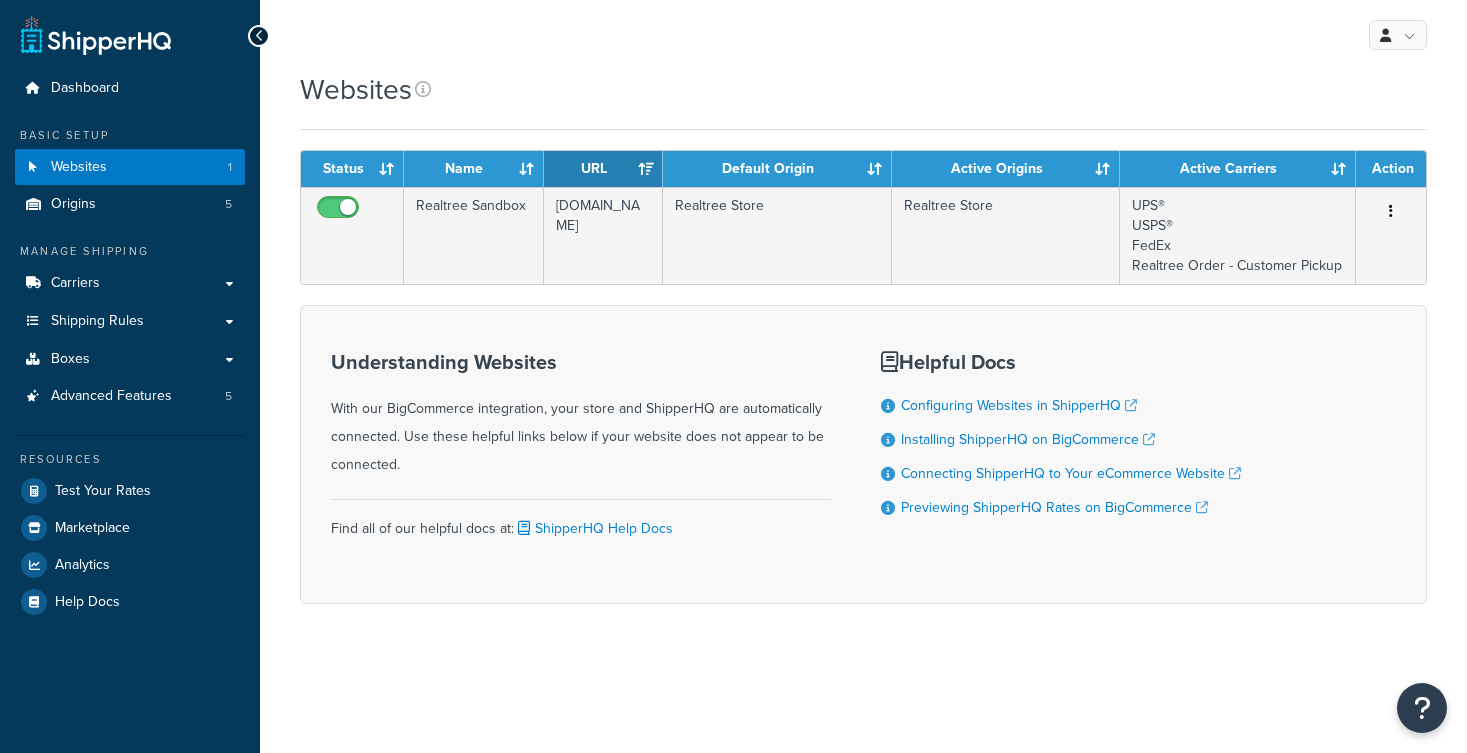 scroll, scrollTop: 0, scrollLeft: 0, axis: both 